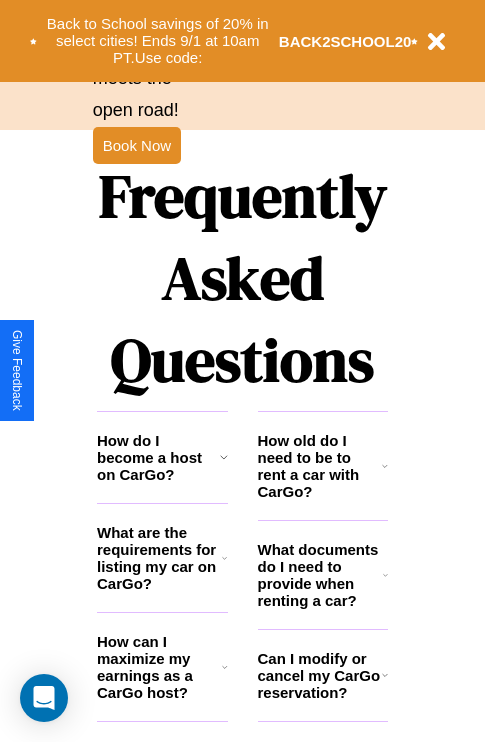 scroll, scrollTop: 2423, scrollLeft: 0, axis: vertical 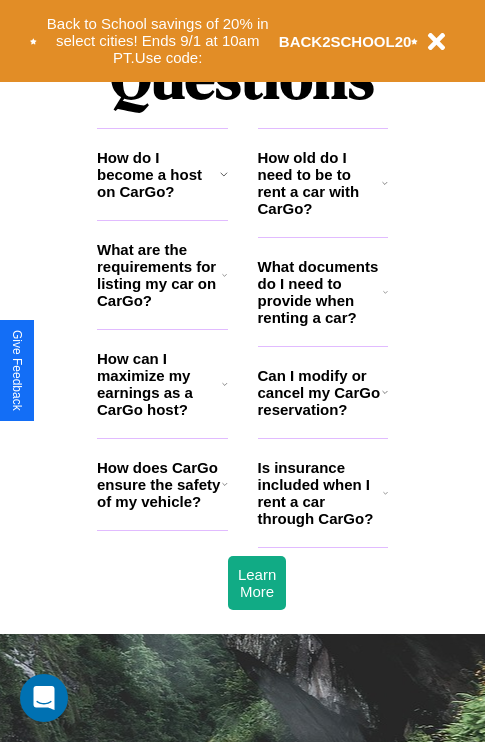 click on "What are the requirements for listing my car on CarGo?" at bounding box center (159, 275) 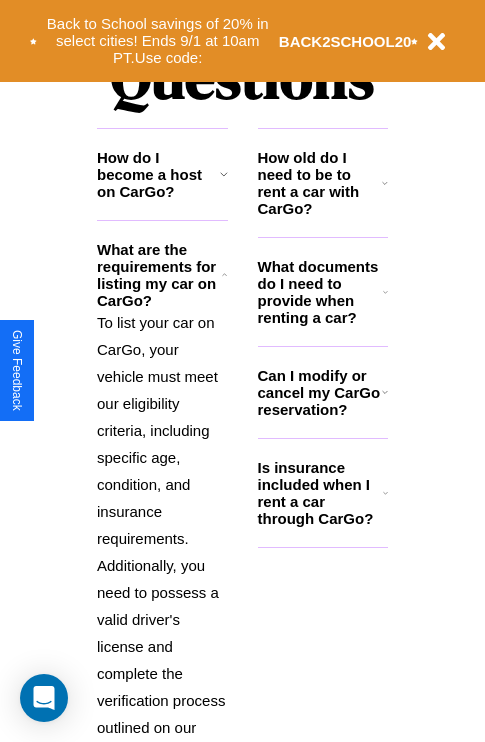 click on "Is insurance included when I rent a car through CarGo?" at bounding box center [320, 493] 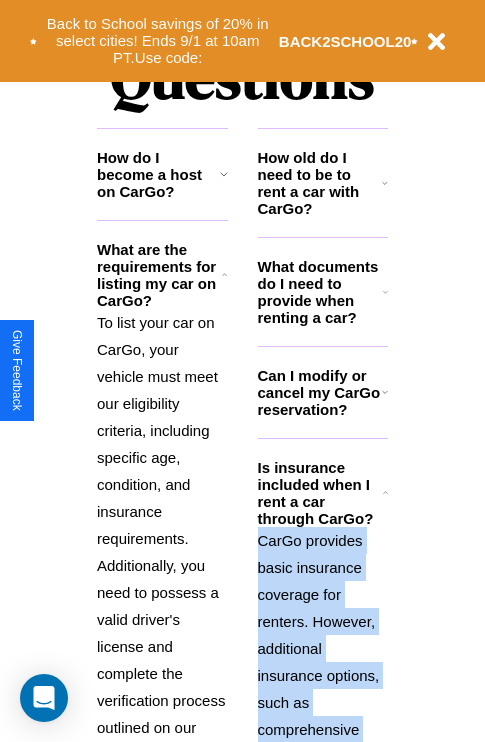 click 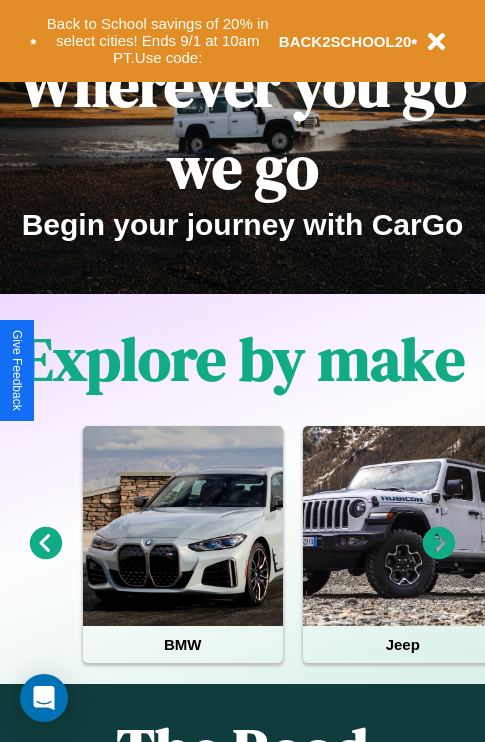 scroll, scrollTop: 0, scrollLeft: 0, axis: both 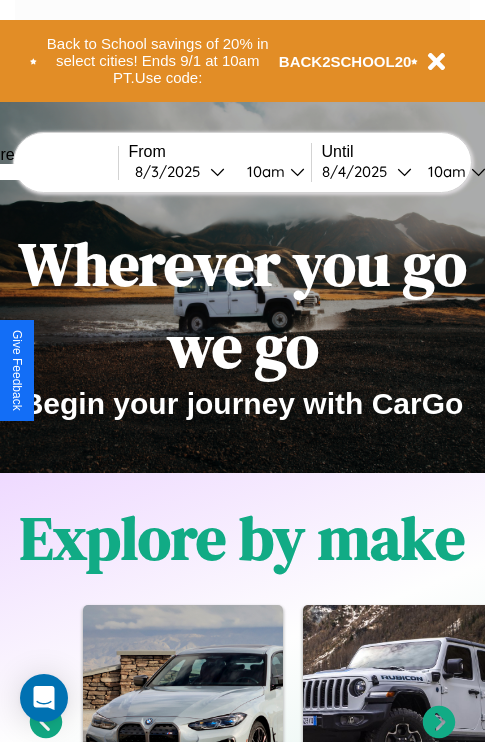 click at bounding box center [43, 172] 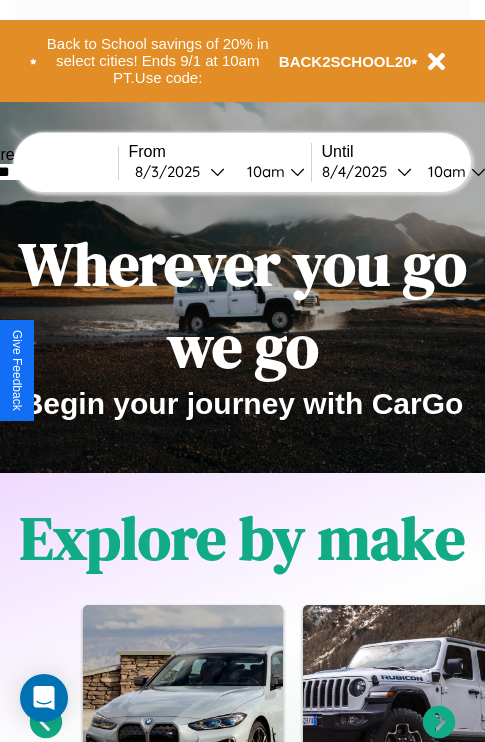 type on "*******" 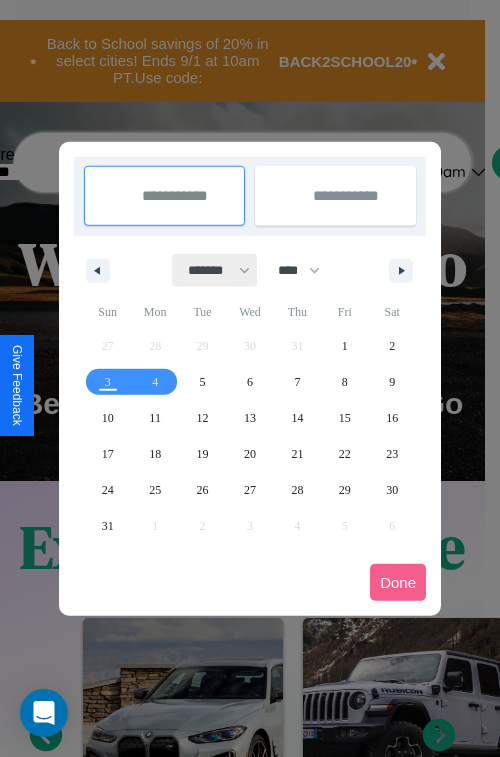 click on "******* ******** ***** ***** *** **** **** ****** ********* ******* ******** ********" at bounding box center [215, 270] 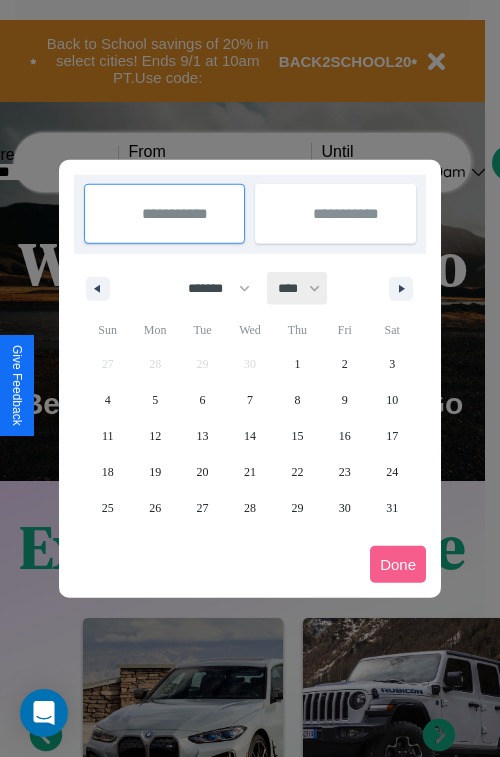 click on "**** **** **** **** **** **** **** **** **** **** **** **** **** **** **** **** **** **** **** **** **** **** **** **** **** **** **** **** **** **** **** **** **** **** **** **** **** **** **** **** **** **** **** **** **** **** **** **** **** **** **** **** **** **** **** **** **** **** **** **** **** **** **** **** **** **** **** **** **** **** **** **** **** **** **** **** **** **** **** **** **** **** **** **** **** **** **** **** **** **** **** **** **** **** **** **** **** **** **** **** **** **** **** **** **** **** **** **** **** **** **** **** **** **** **** **** **** **** **** **** ****" at bounding box center (298, 288) 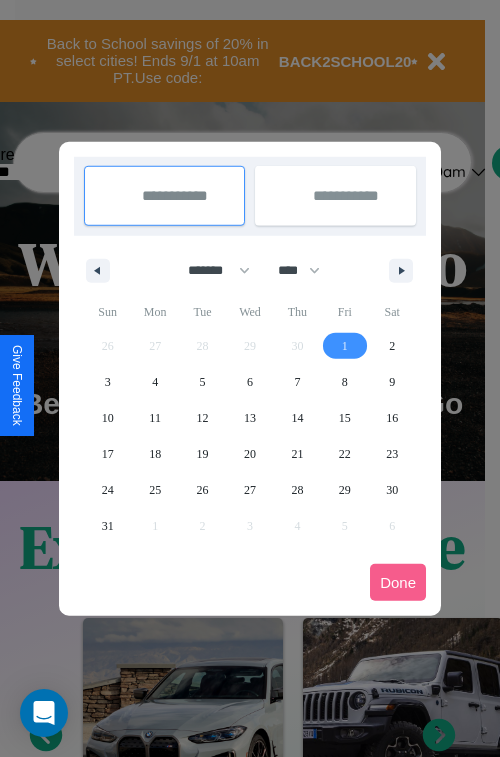 click on "1" at bounding box center [345, 346] 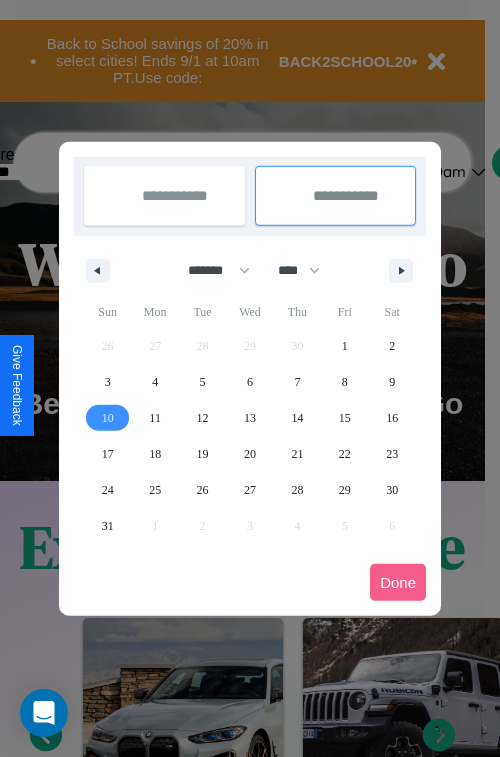 click on "10" at bounding box center (108, 418) 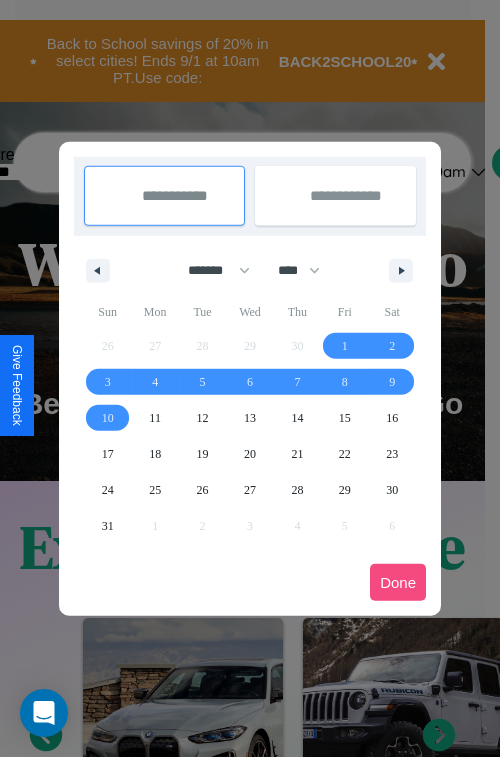 click on "Done" at bounding box center [398, 582] 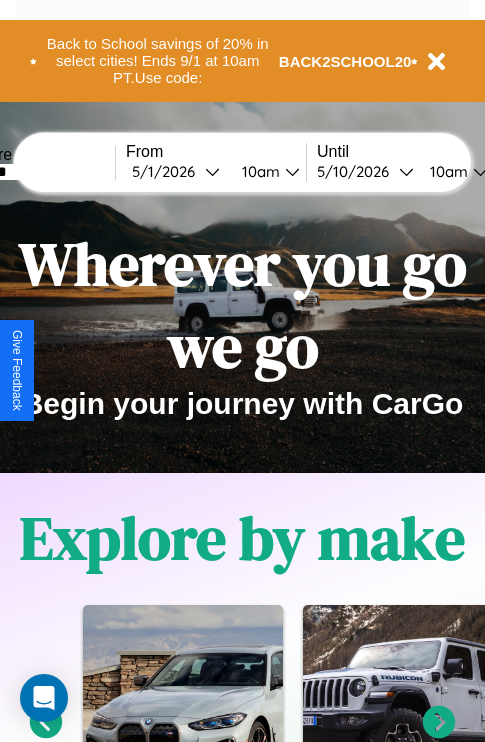scroll, scrollTop: 0, scrollLeft: 70, axis: horizontal 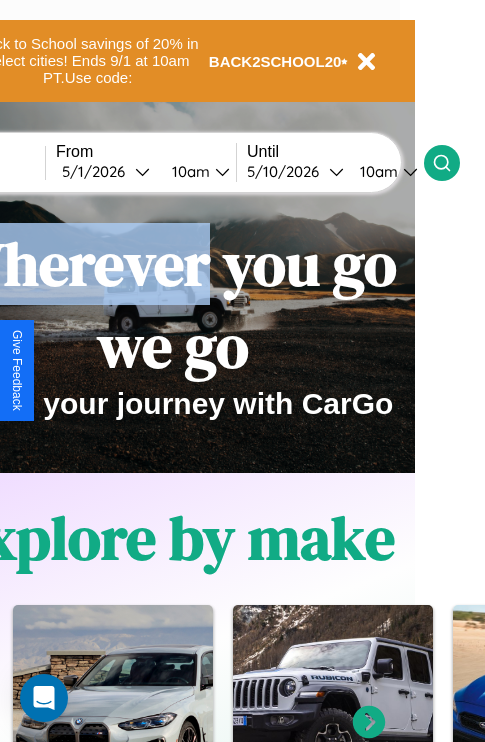 click 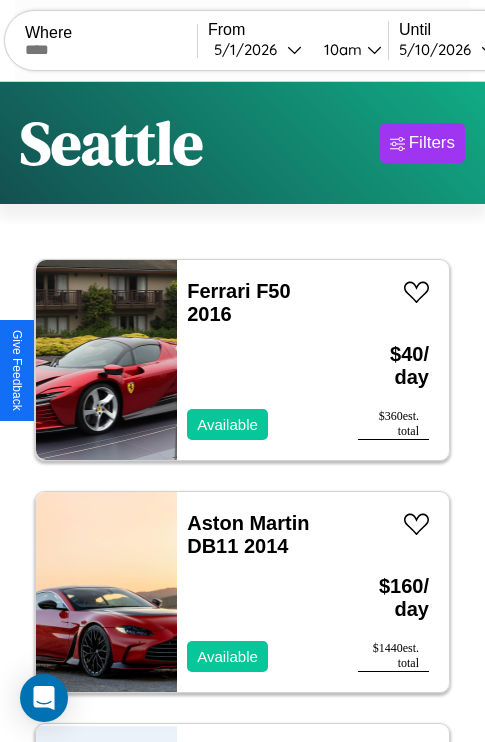 scroll, scrollTop: 66, scrollLeft: 0, axis: vertical 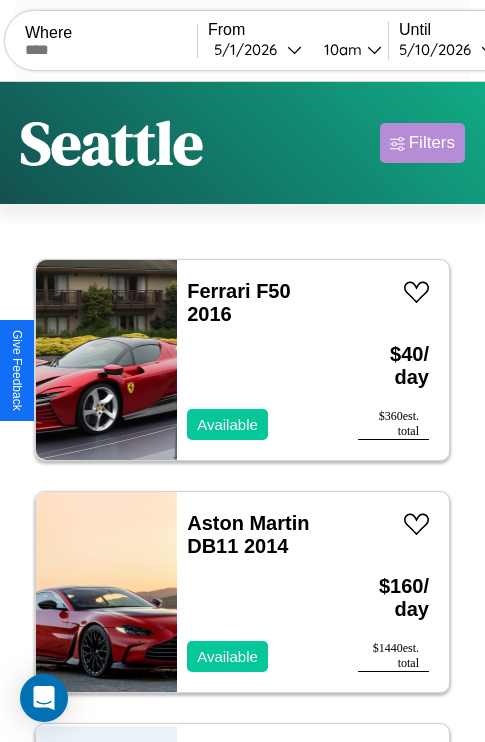 click on "Filters" at bounding box center (432, 143) 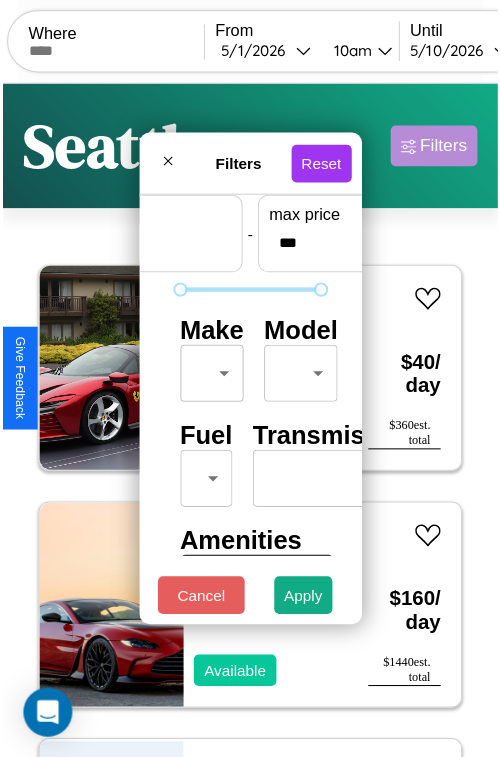 scroll, scrollTop: 59, scrollLeft: 0, axis: vertical 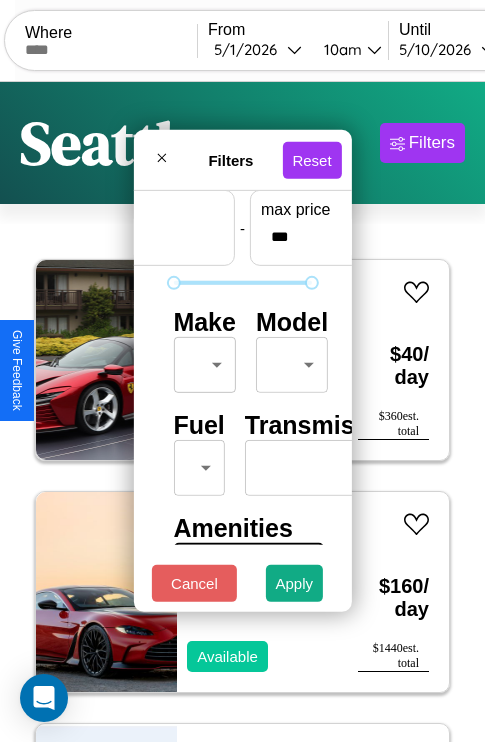 click on "CarGo Where From [DATE] [TIME] Until [DATE] [TIME] Become a Host Login Sign Up [CITY] Filters 106 cars in this area These cars can be picked up in this city. Ferrari F50 2016 Available $ 40 / day $ 360 est. total Aston Martin DB11 2014 Available $ 160 / day $ 1440 est. total Chevrolet Military Truck 2020 Available $ 90 / day $ 810 est. total Jeep Wrangler 2024 Available $ 130 / day $ 1170 est. total Alfa Romeo Giulia (952) 2016 Available $ 100 / day $ 900 est. total Bentley Roll Royce Silver Seraph 2022 Available $ 100 / day $ 900 est. total Mercedes 400 2020 Unavailable $ 60 / day $ 540 est. total Dodge ARIES 2016 Available $ 190 / day $ 1710 est. total Jeep Wrangler 2024 Available $ 170 / day $ 1530 est. total Honda TRX700XX 2021 Unavailable $ 70 / day $ 630 est. total Aston Martin DBX 2014 Unavailable $ 140 / day $ 1260 est. total Mercedes EQB-Class 2022 Available $ 60 / day $ 540 est. total Aston Martin Rapide 2018 $ $" at bounding box center (242, 412) 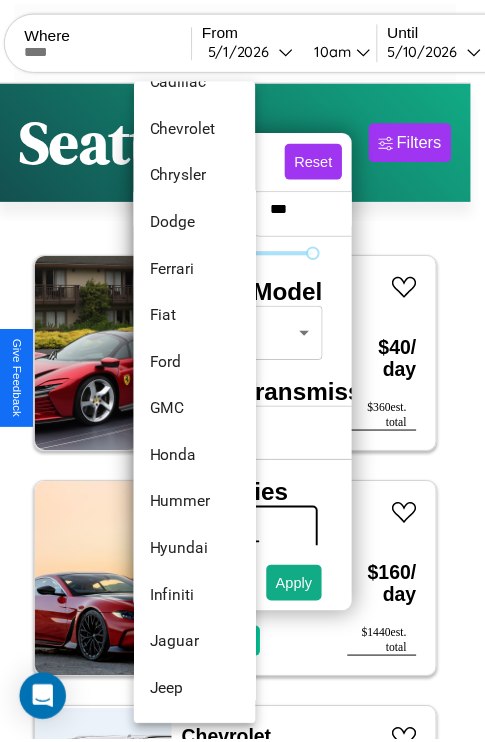 scroll, scrollTop: 614, scrollLeft: 0, axis: vertical 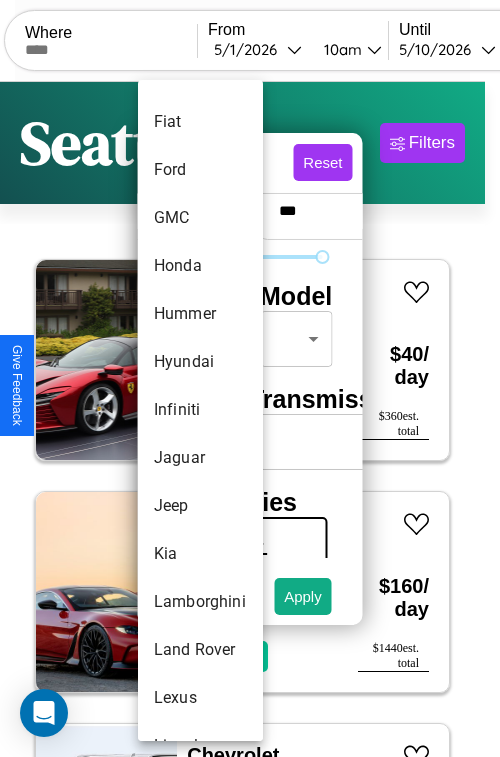 click on "Infiniti" at bounding box center (200, 410) 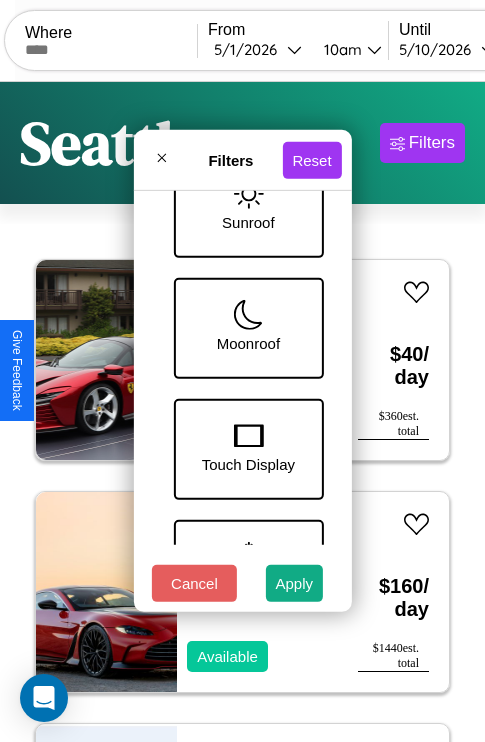 scroll, scrollTop: 772, scrollLeft: 0, axis: vertical 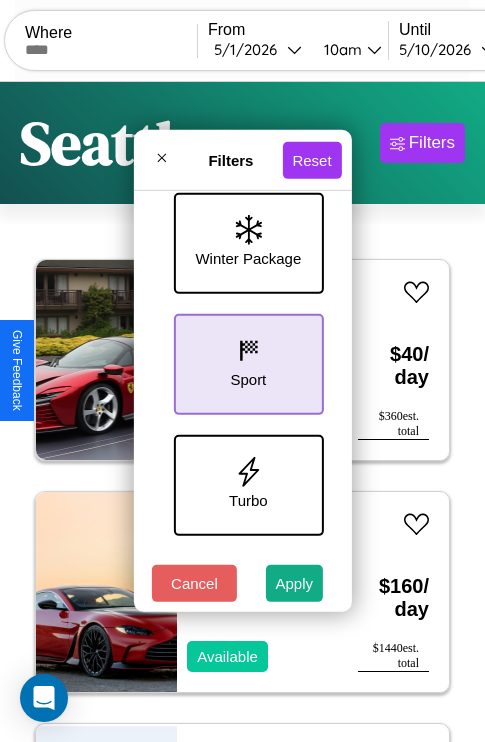 click 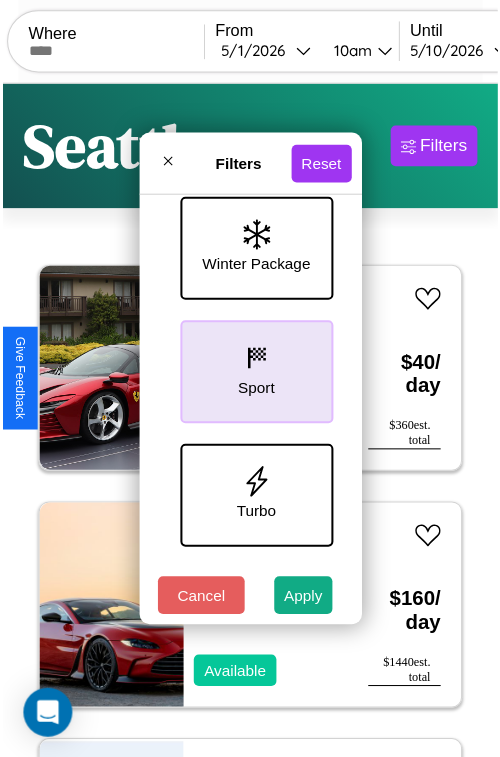 scroll, scrollTop: 651, scrollLeft: 0, axis: vertical 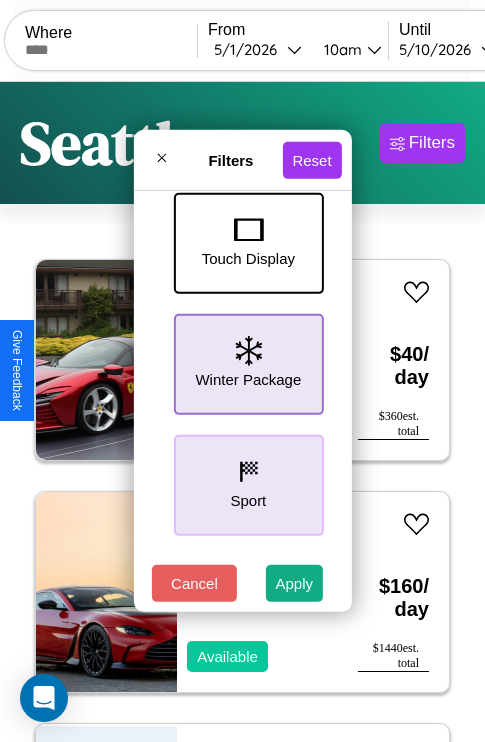 click 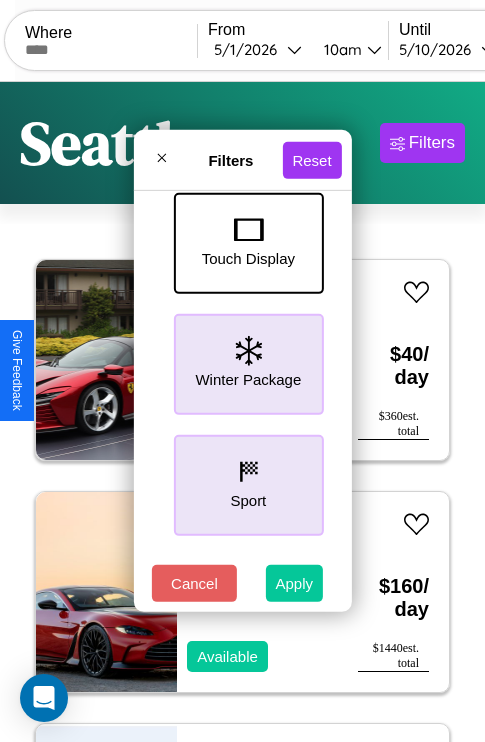 click on "Apply" at bounding box center [295, 583] 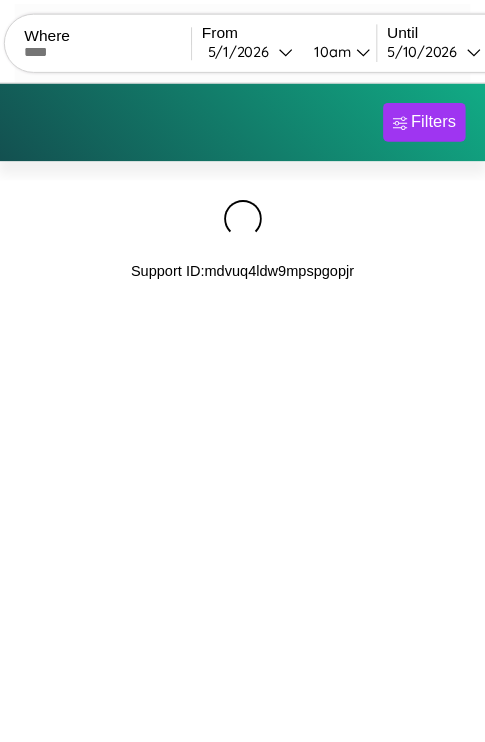scroll, scrollTop: 0, scrollLeft: 0, axis: both 